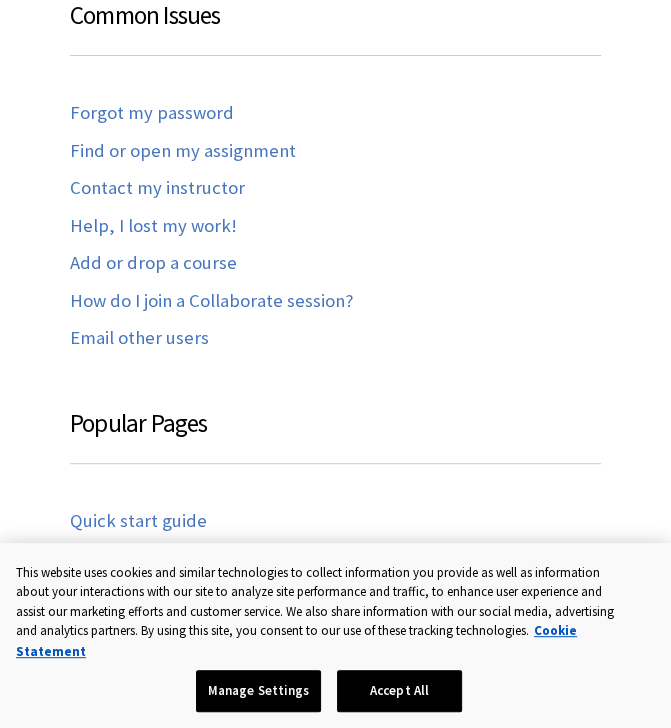 scroll, scrollTop: 632, scrollLeft: 0, axis: vertical 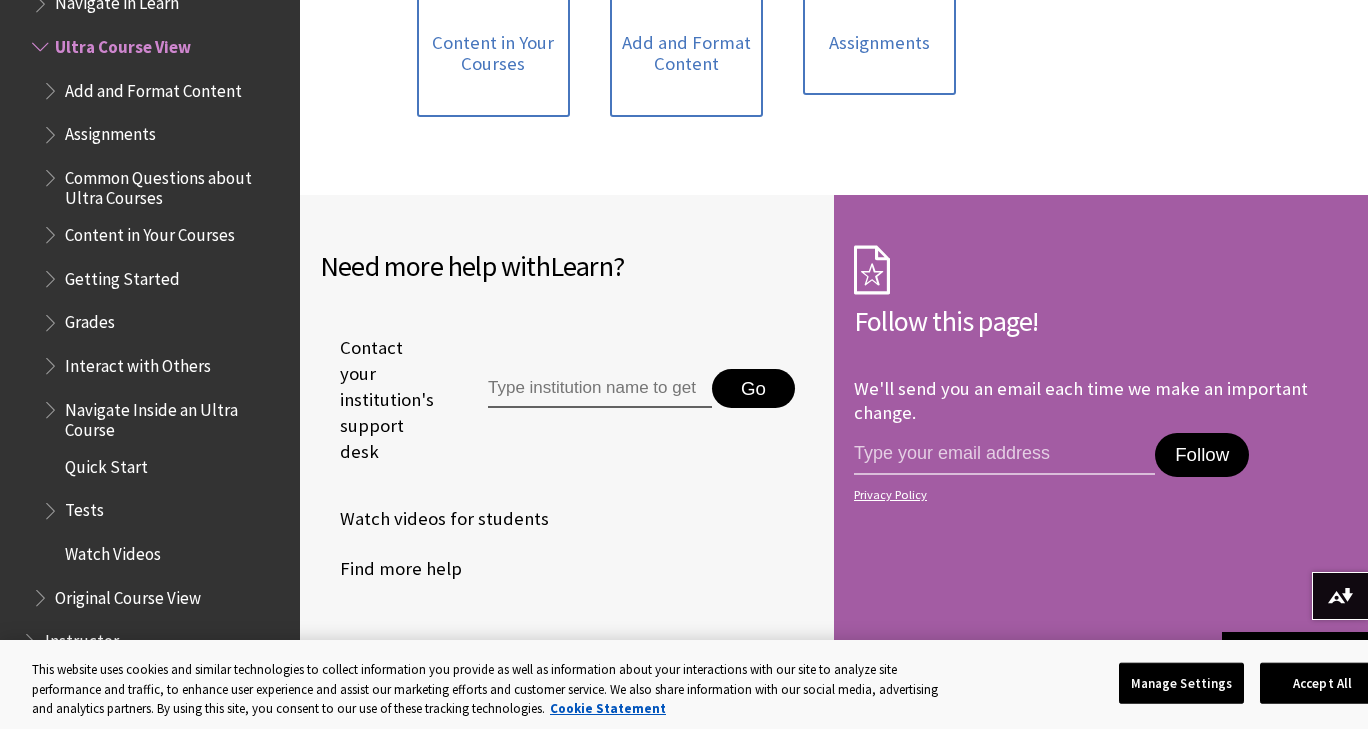 click on "Add and Format Content" at bounding box center [153, 87] 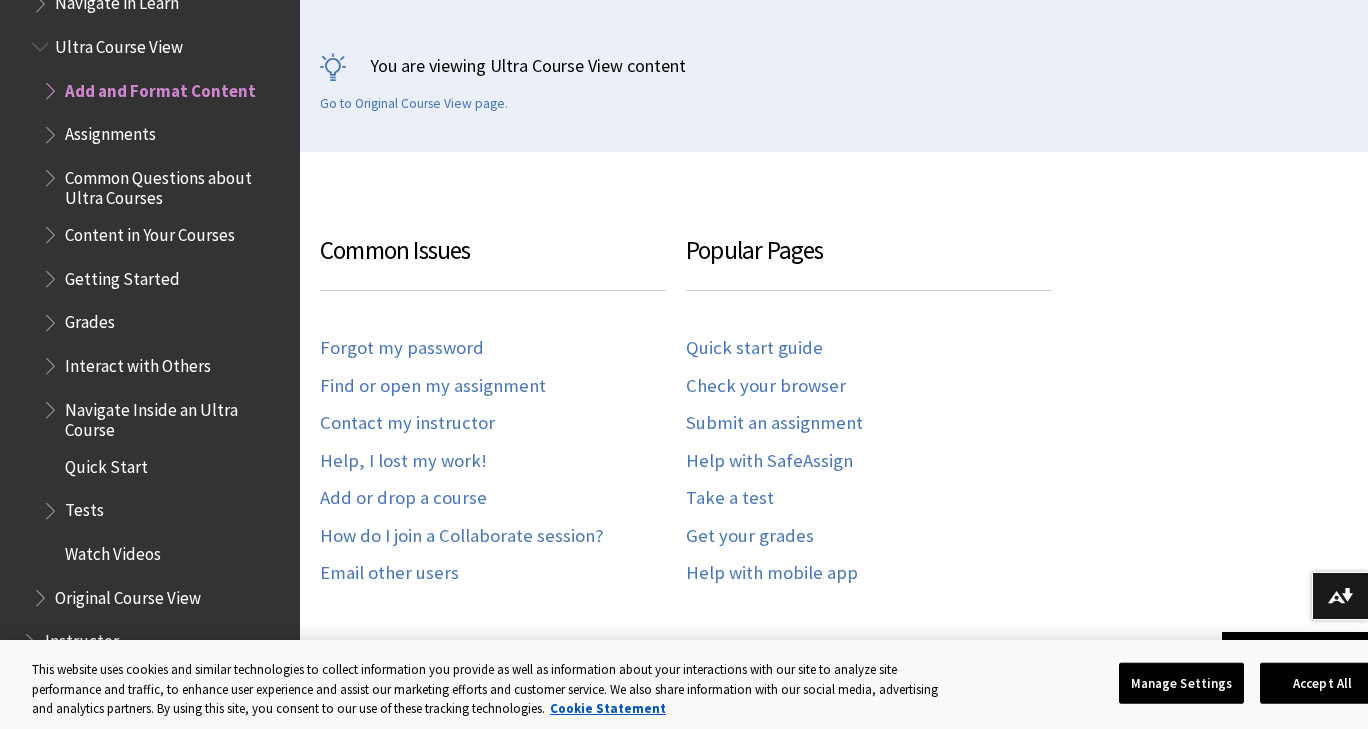 scroll, scrollTop: 293, scrollLeft: 0, axis: vertical 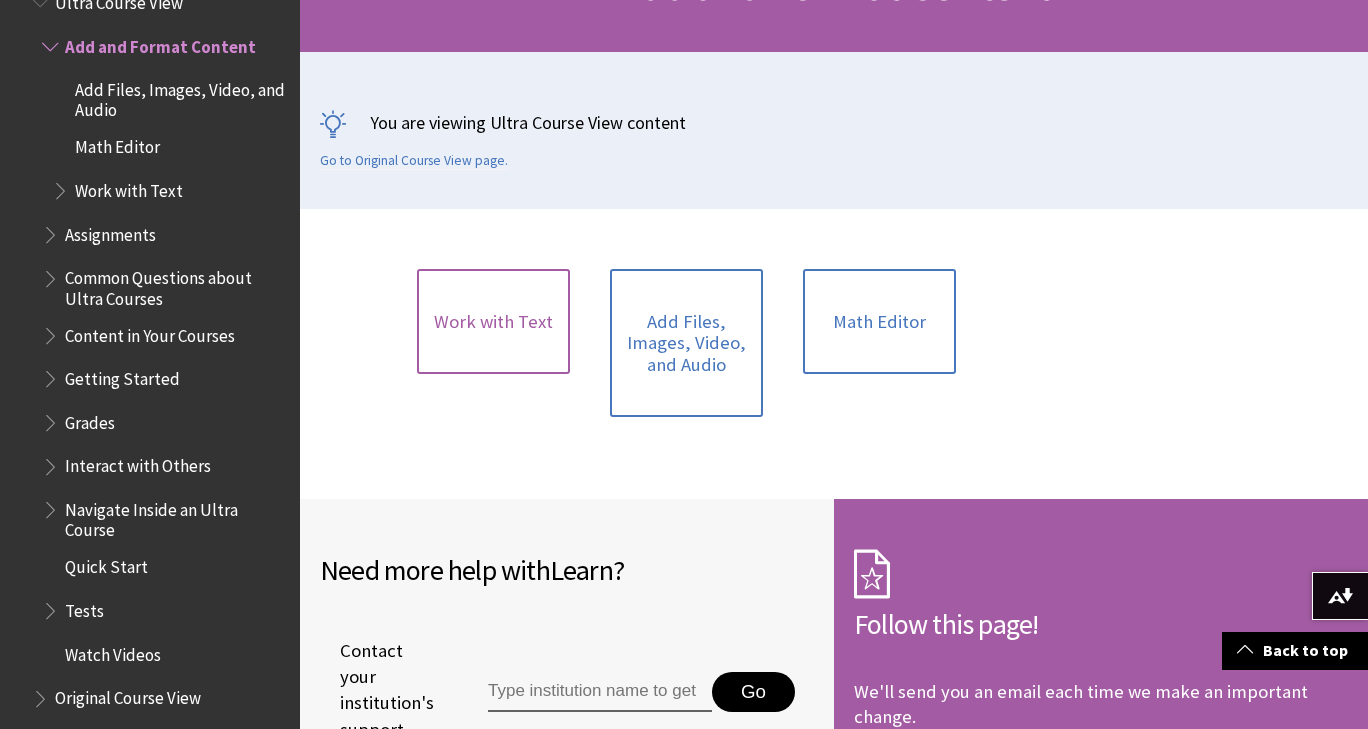 click on "Work with Text" at bounding box center [493, 322] 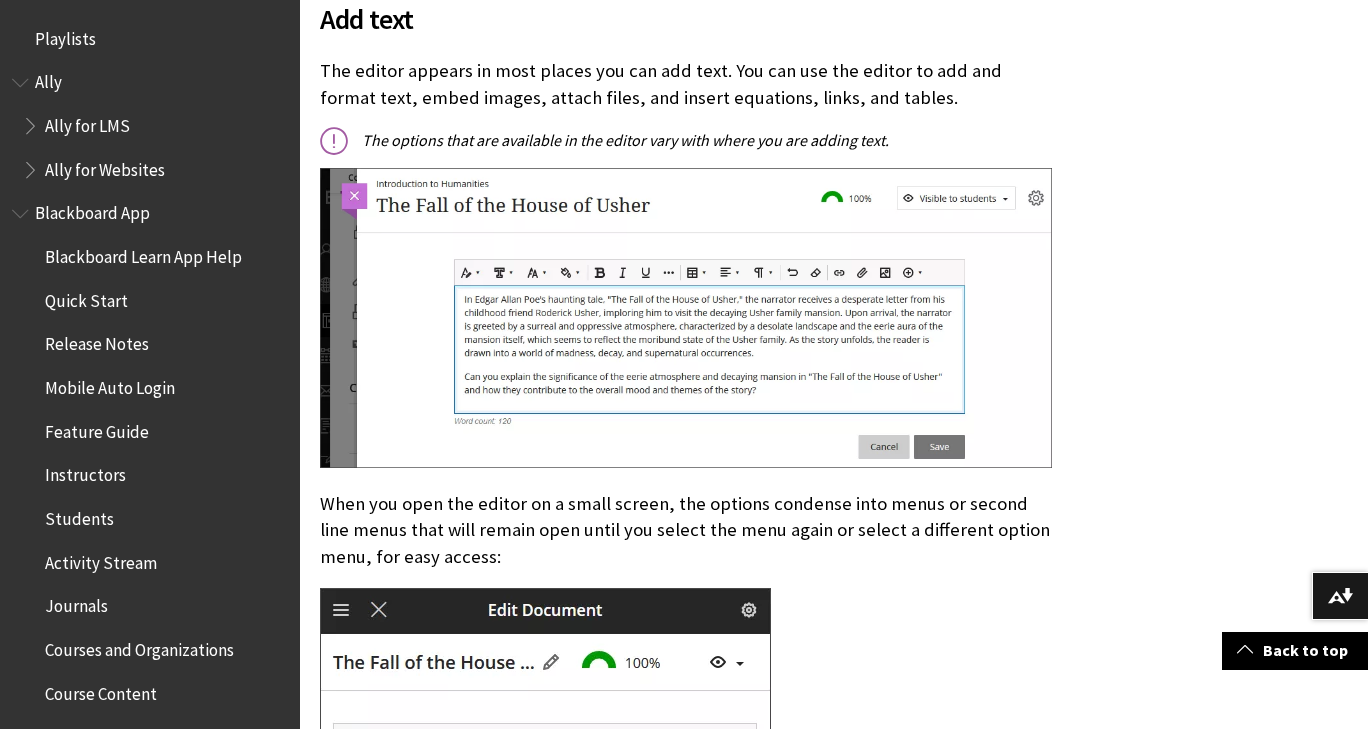 scroll, scrollTop: 723, scrollLeft: 0, axis: vertical 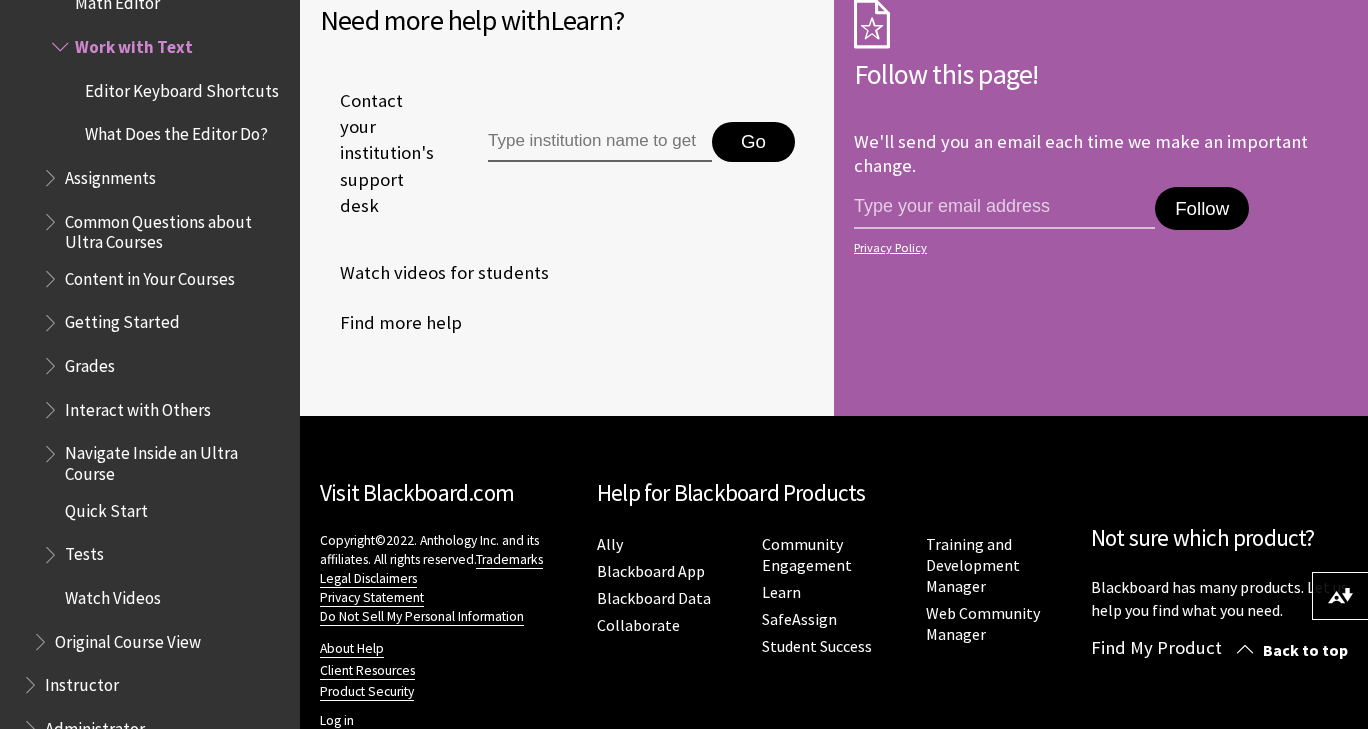 click on "Assignments" at bounding box center [110, 174] 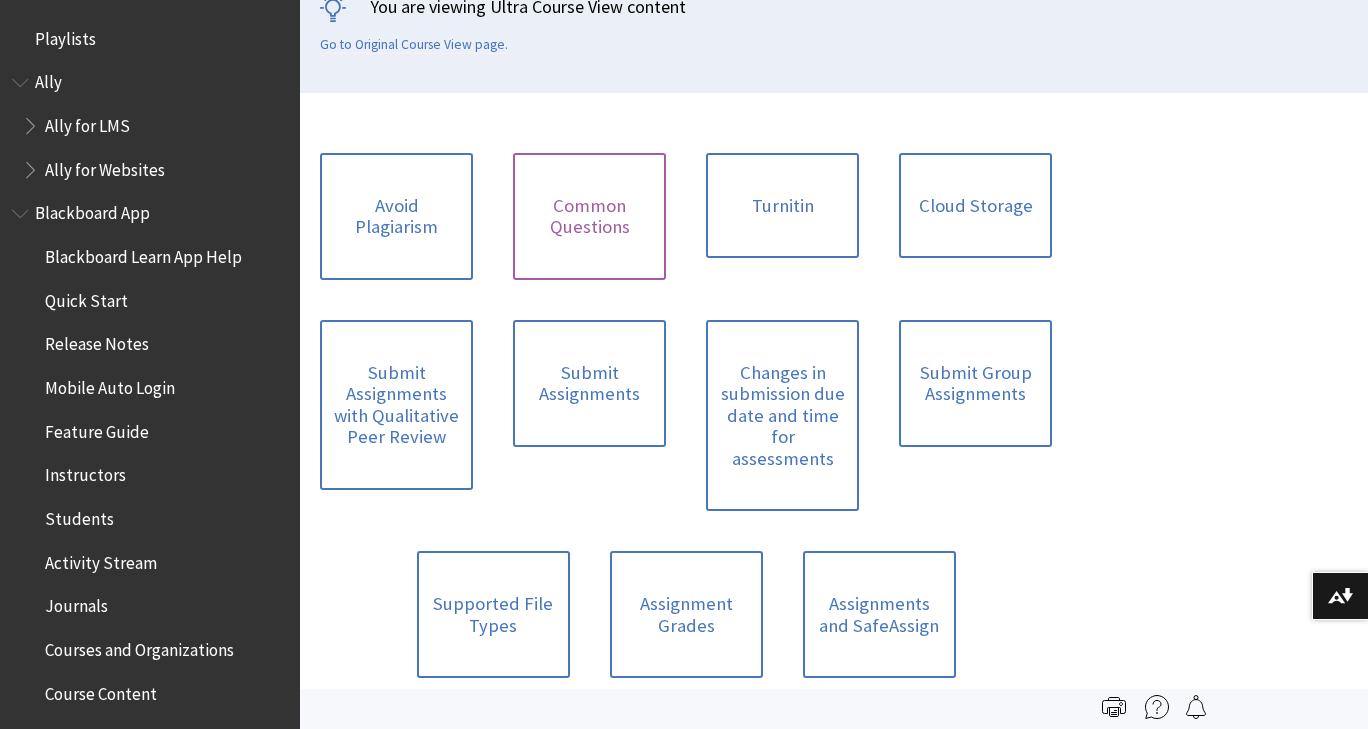 scroll, scrollTop: 482, scrollLeft: 0, axis: vertical 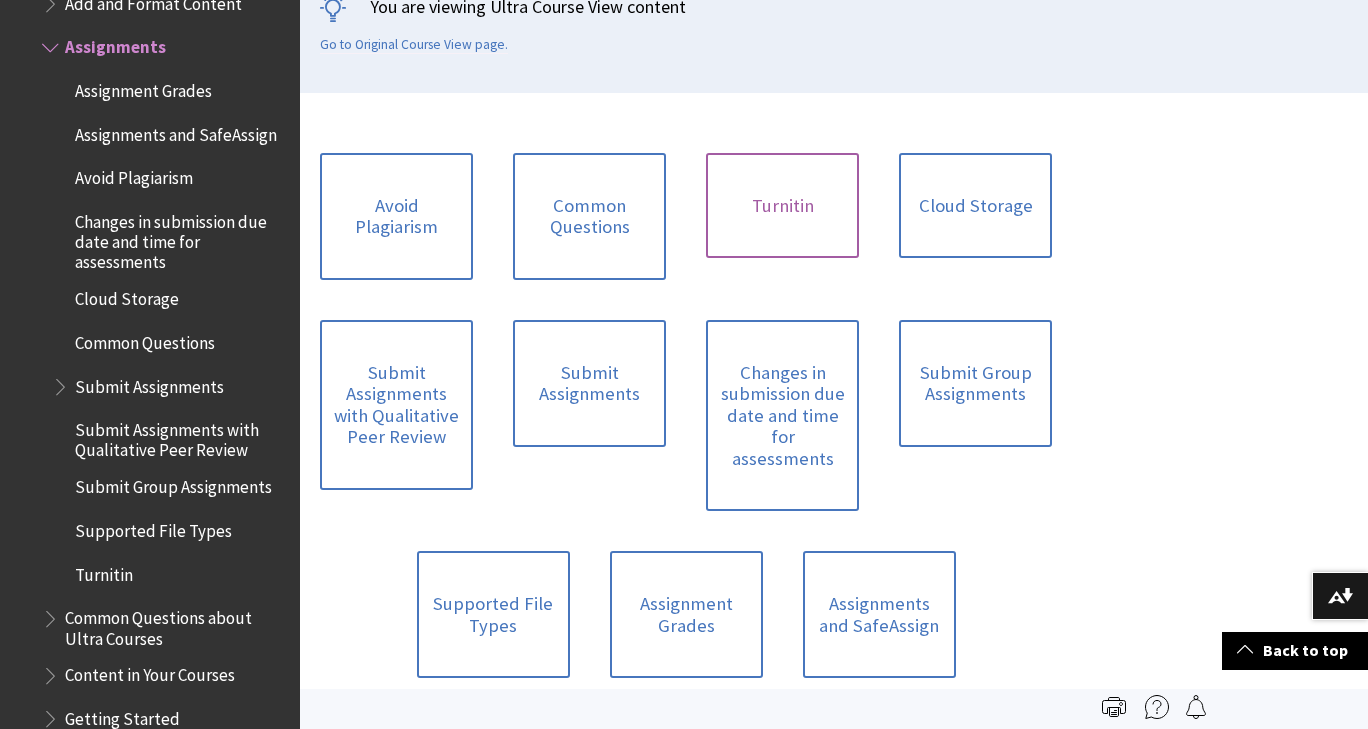 click on "Turnitin" at bounding box center (782, 206) 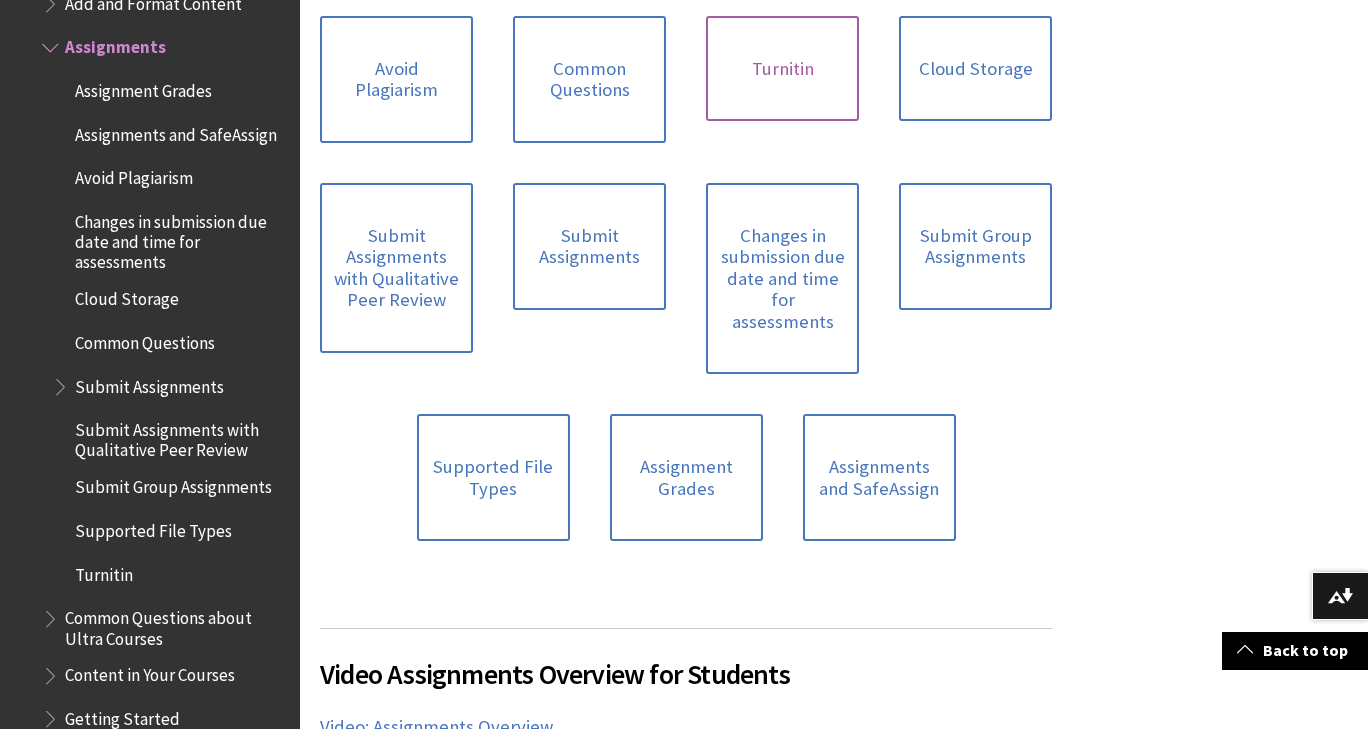 scroll, scrollTop: 630, scrollLeft: 0, axis: vertical 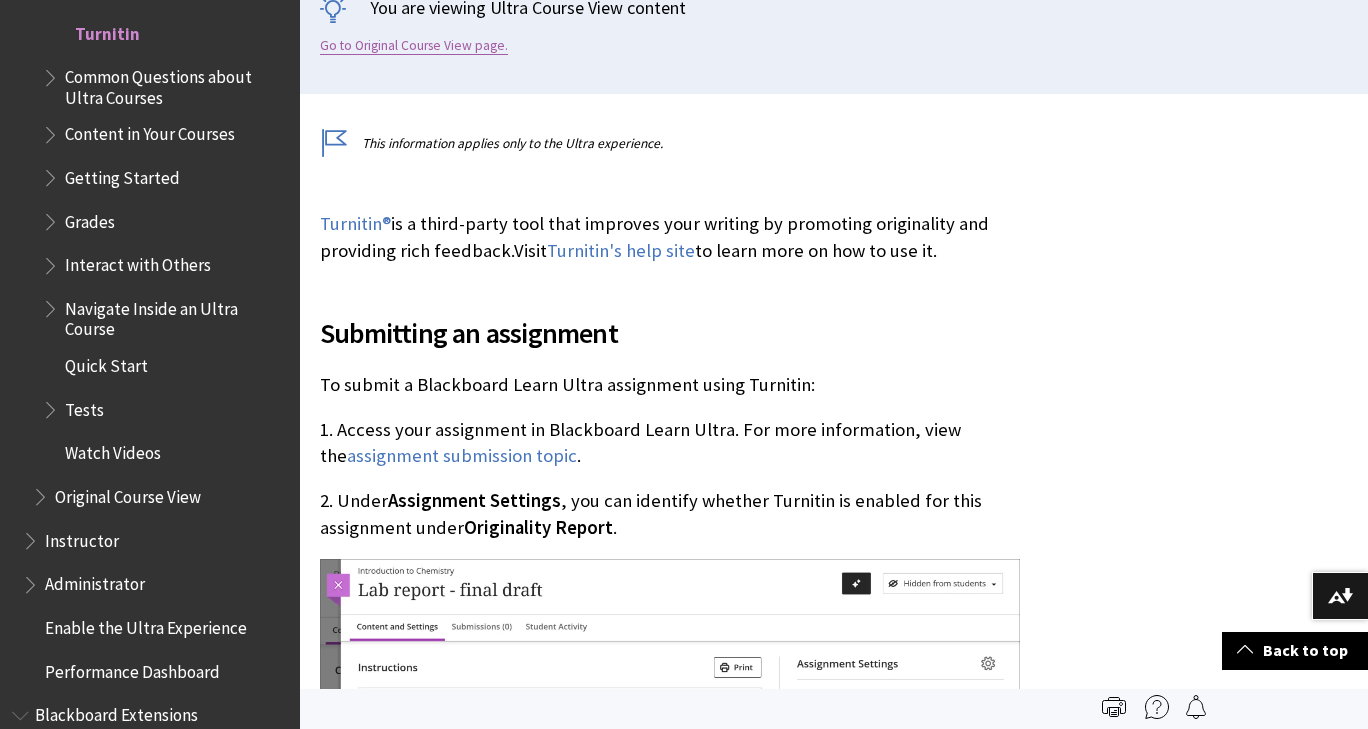 click on "Turnitin®  is a third-party tool that improves your writing by promoting originality and providing rich feedback.  Visit  Turnitin's help site  to learn more on how to use it." at bounding box center [686, 237] 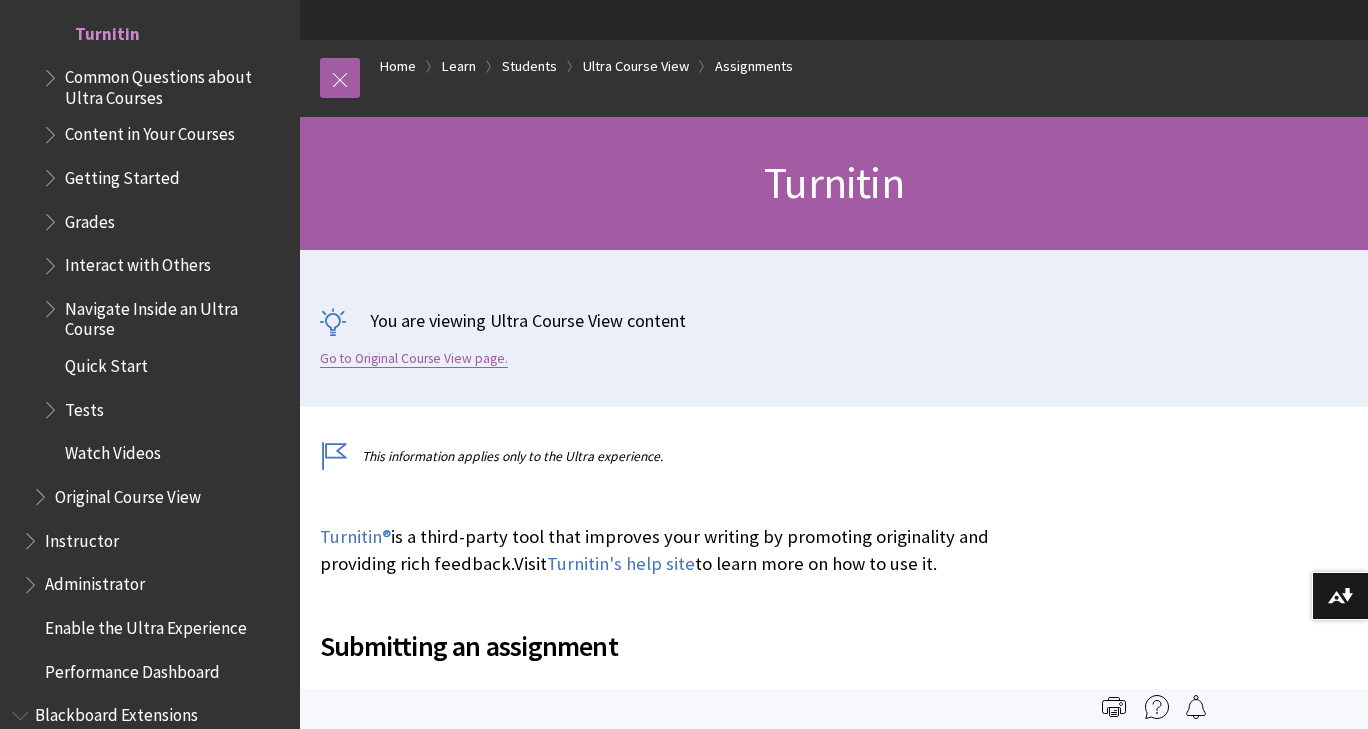 scroll, scrollTop: 166, scrollLeft: 0, axis: vertical 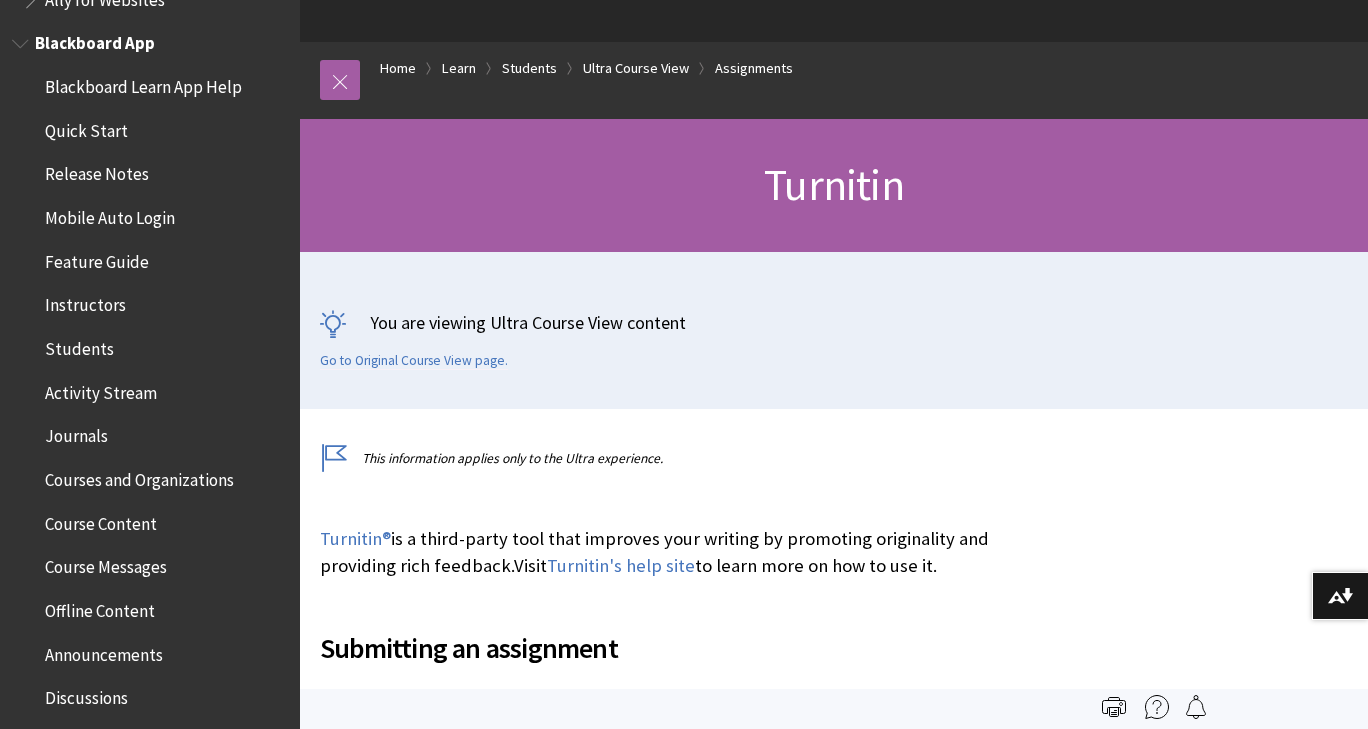 click on "Students" at bounding box center (79, 345) 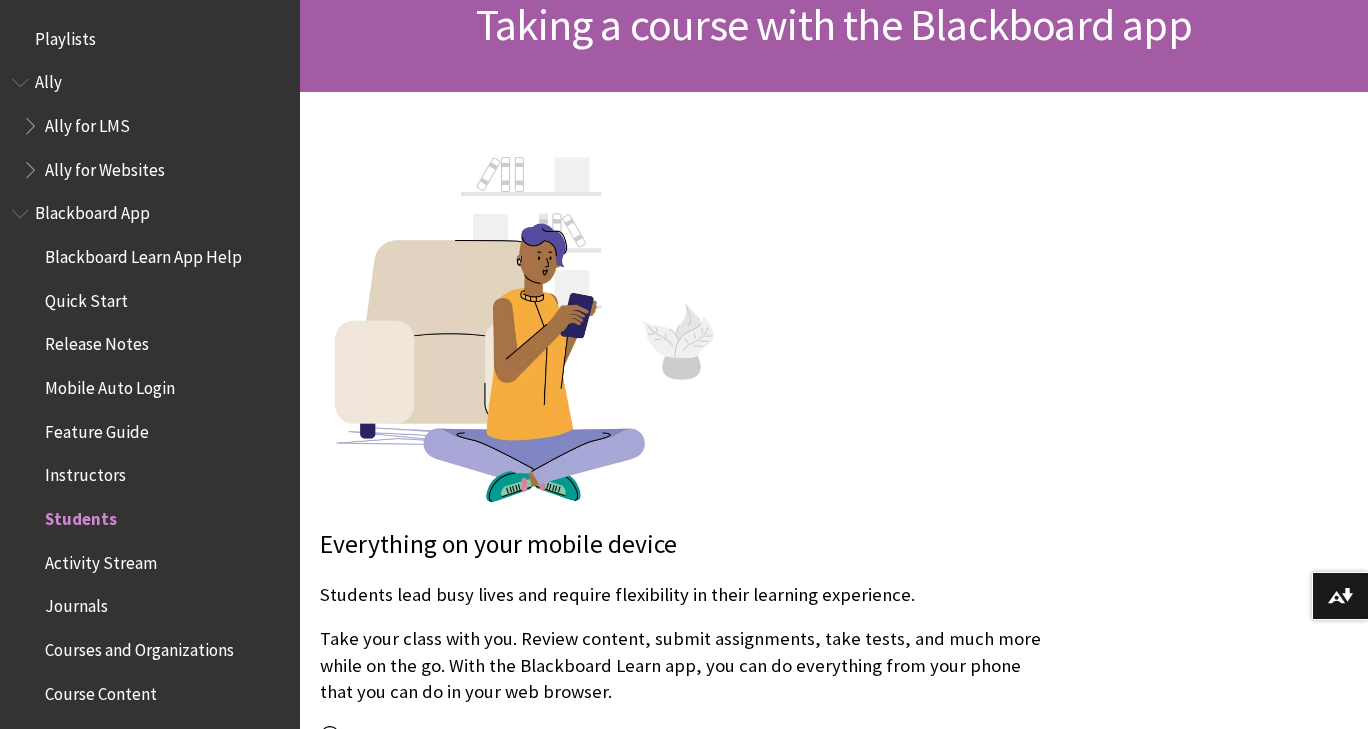 scroll, scrollTop: 336, scrollLeft: 0, axis: vertical 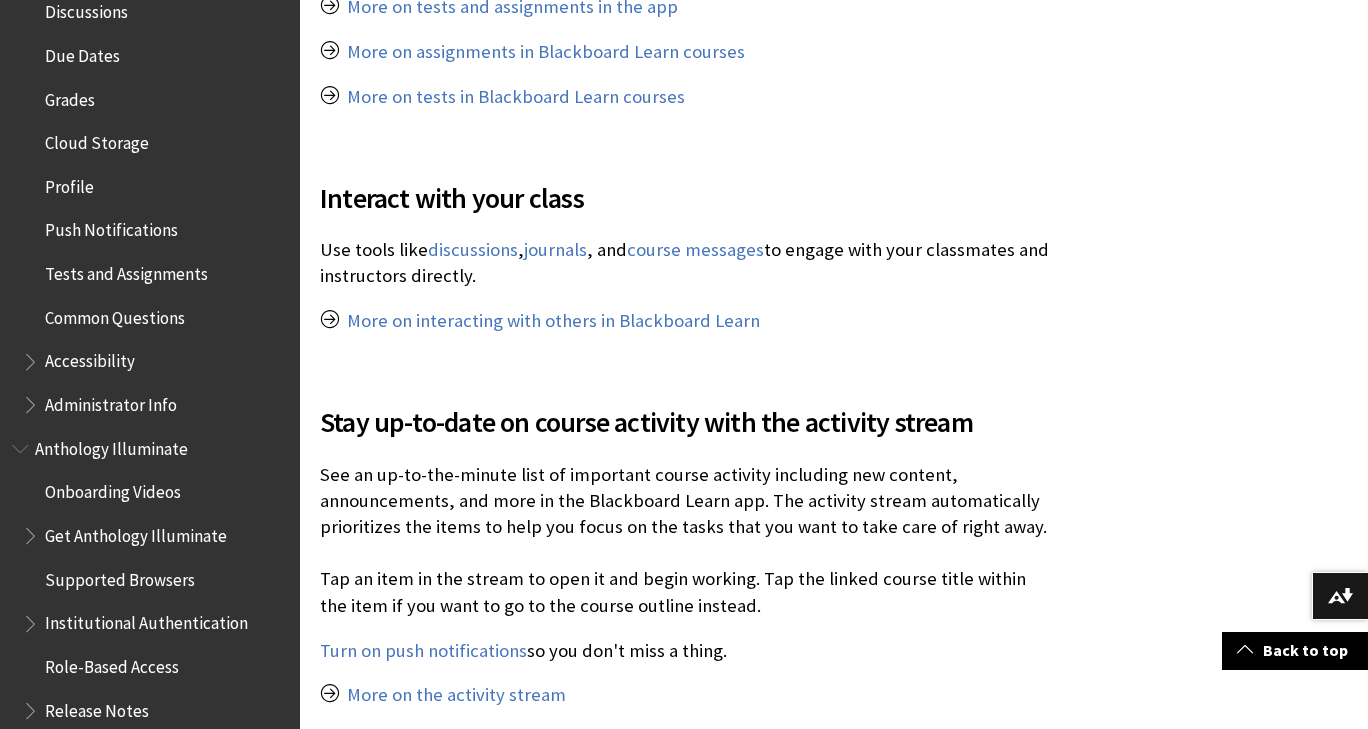 click at bounding box center (32, 357) 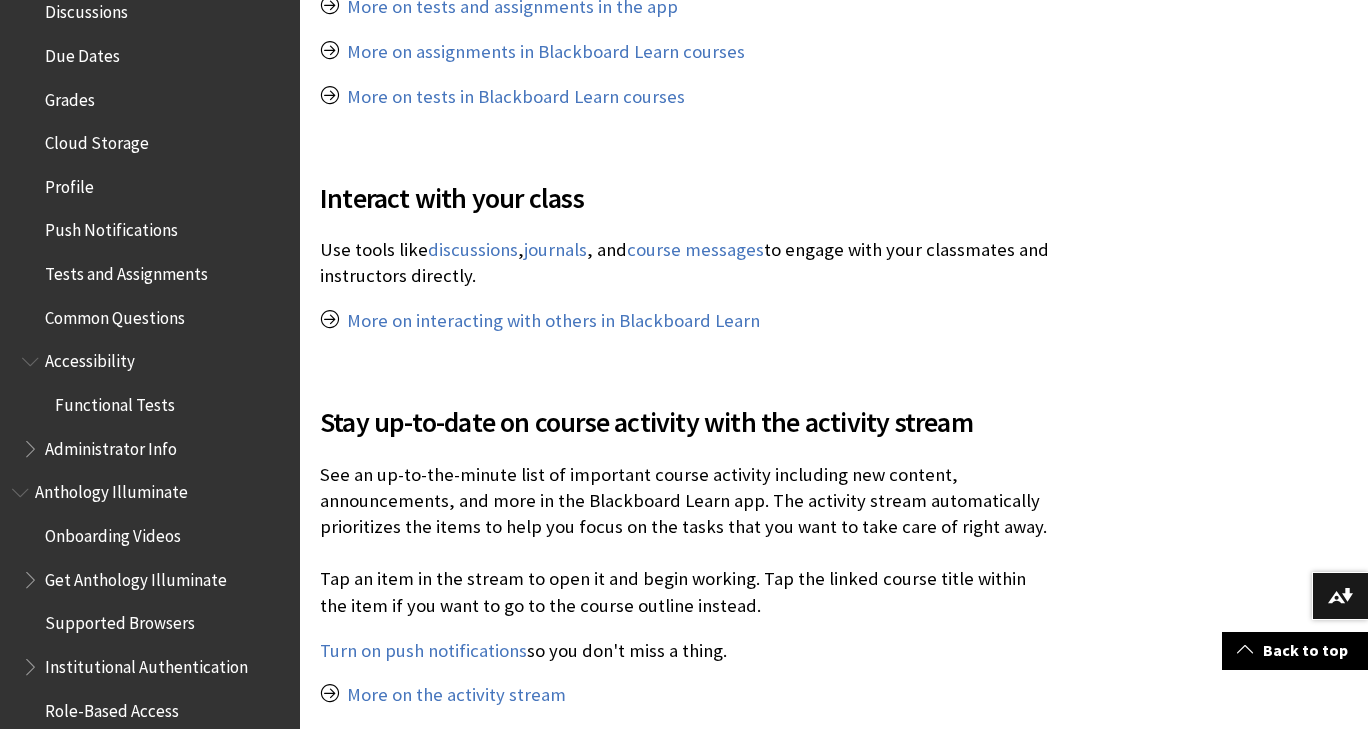click at bounding box center [32, 357] 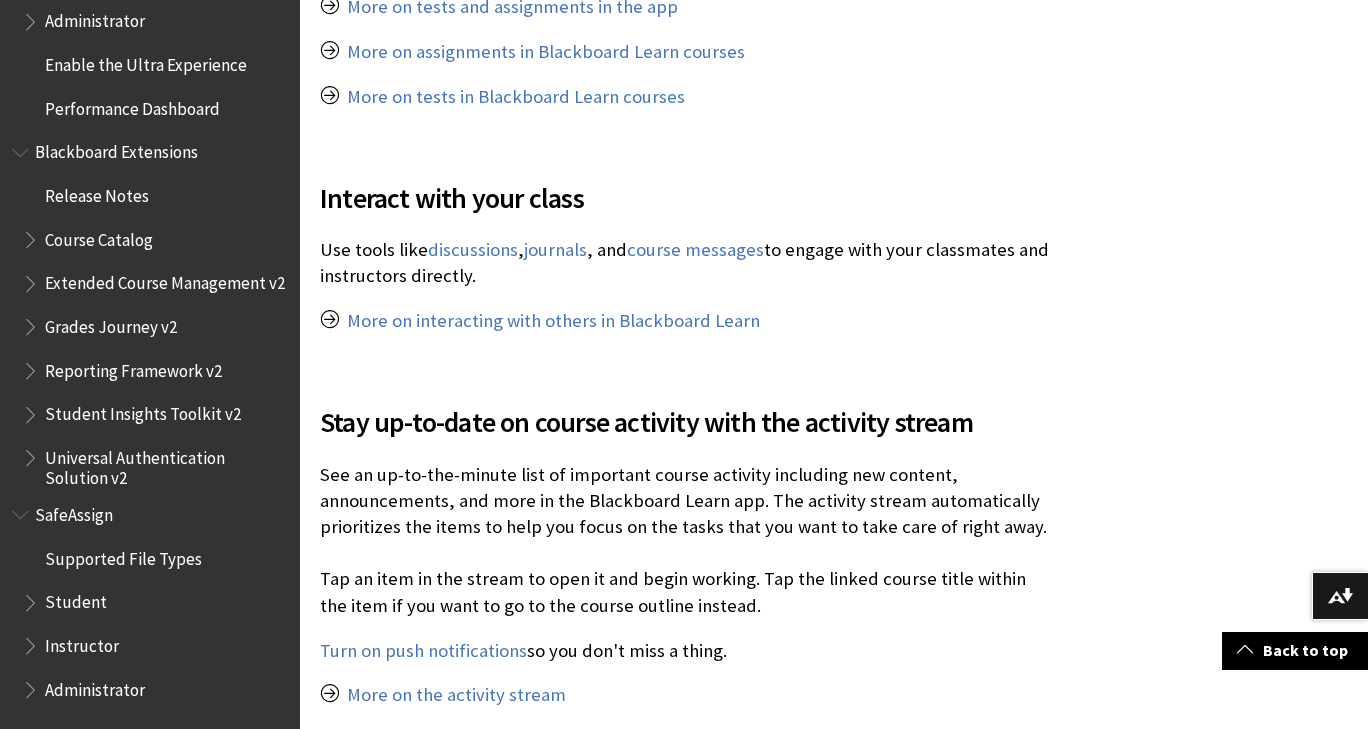 scroll, scrollTop: 2052, scrollLeft: 0, axis: vertical 